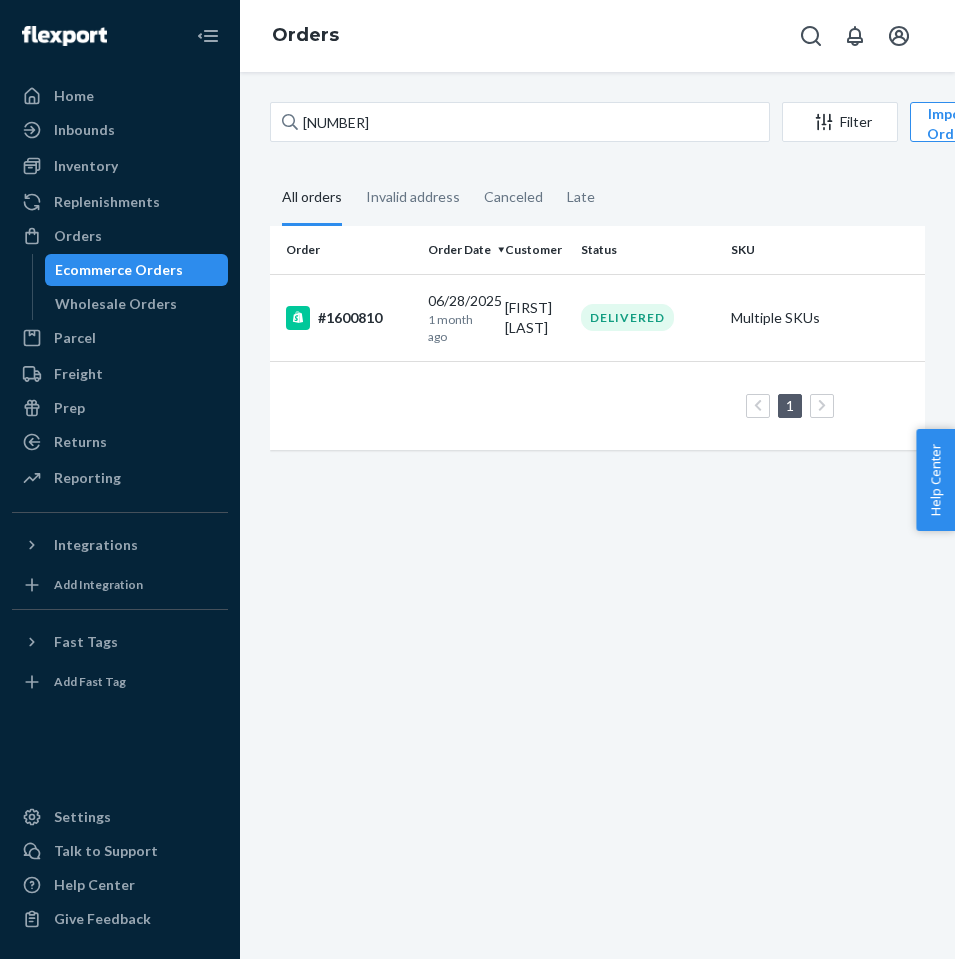 scroll, scrollTop: 0, scrollLeft: 0, axis: both 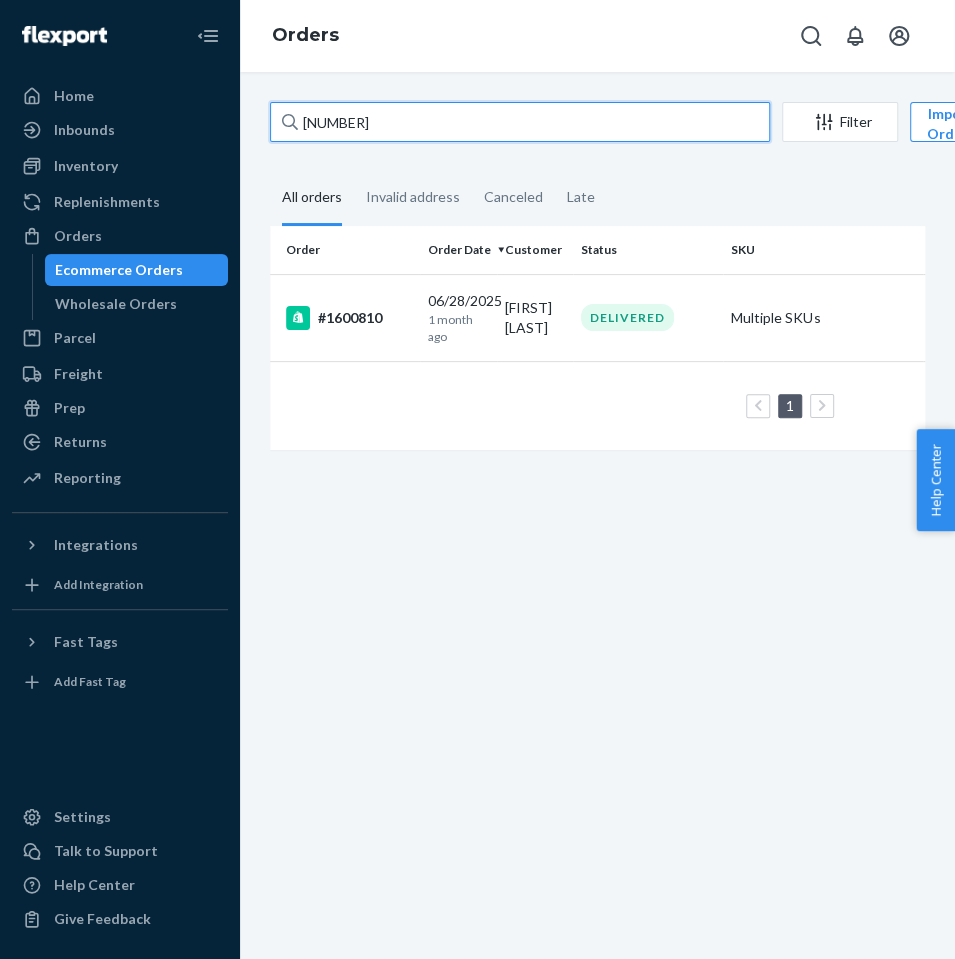 click on "[NUMBER]" at bounding box center (520, 122) 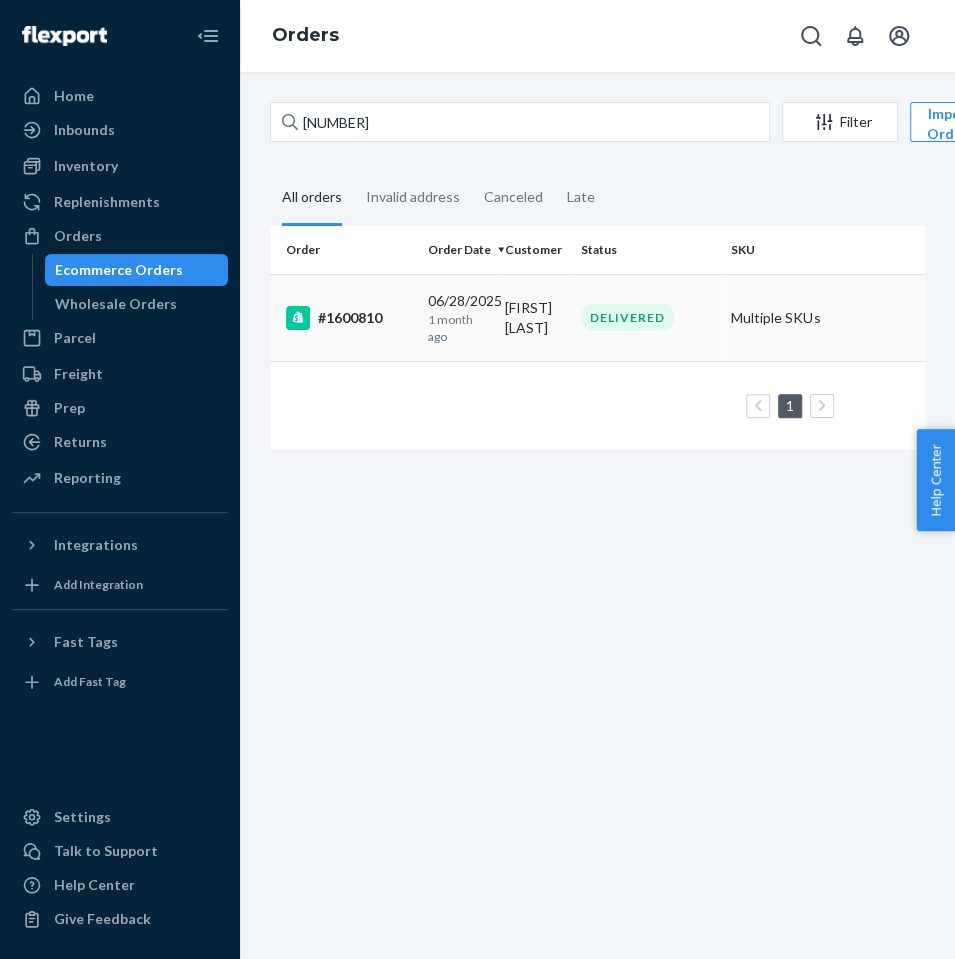 click on "#1600810" at bounding box center (345, 317) 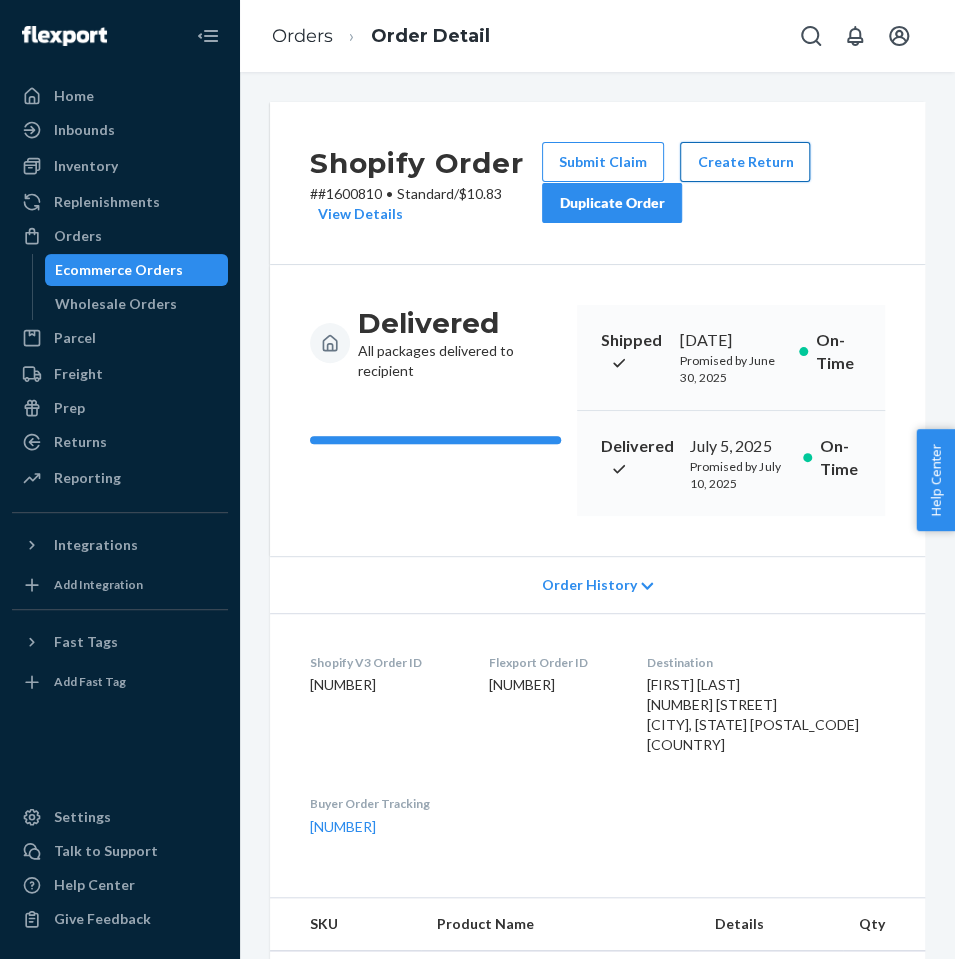 click on "Create Return" at bounding box center [745, 162] 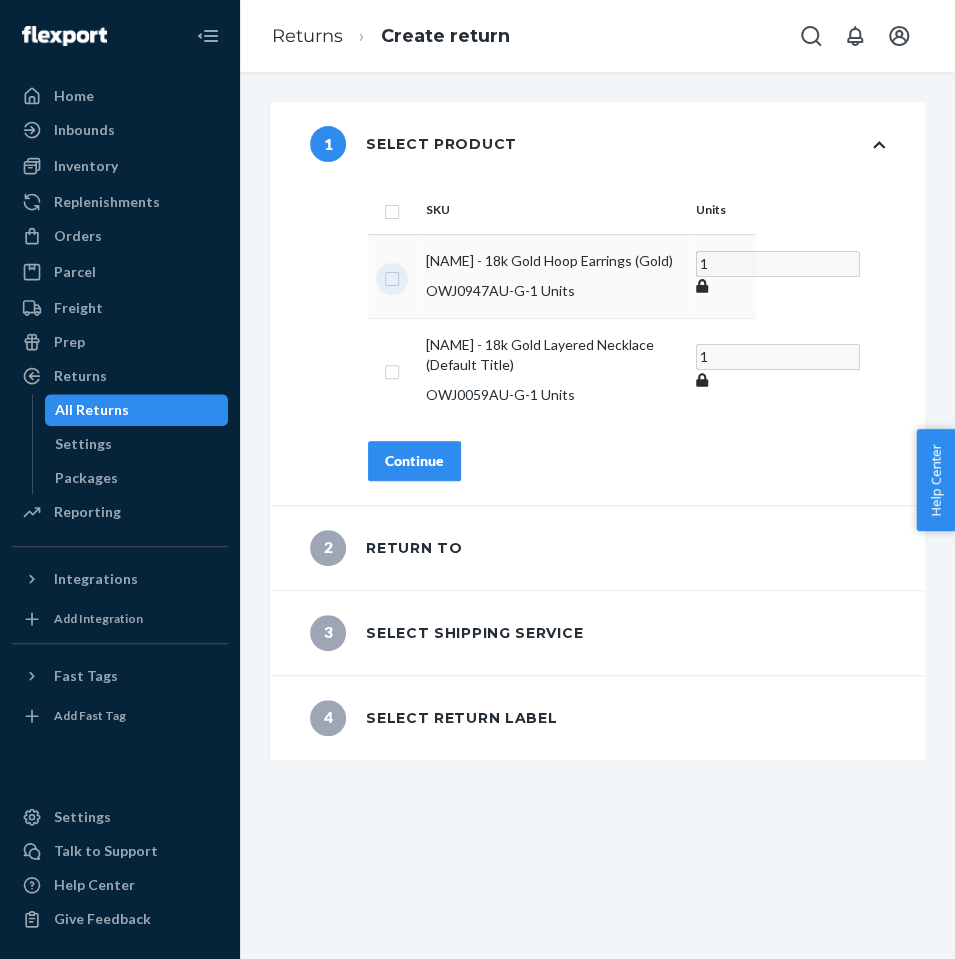click at bounding box center (392, 276) 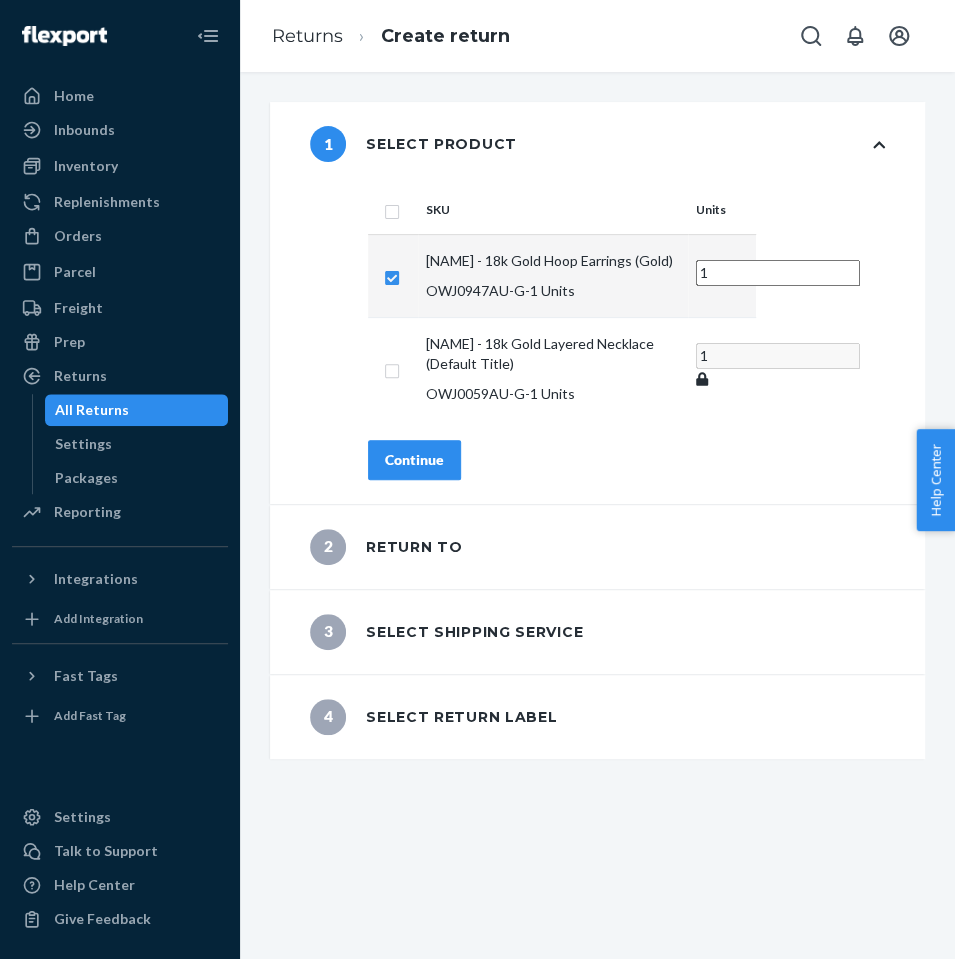click at bounding box center (393, 275) 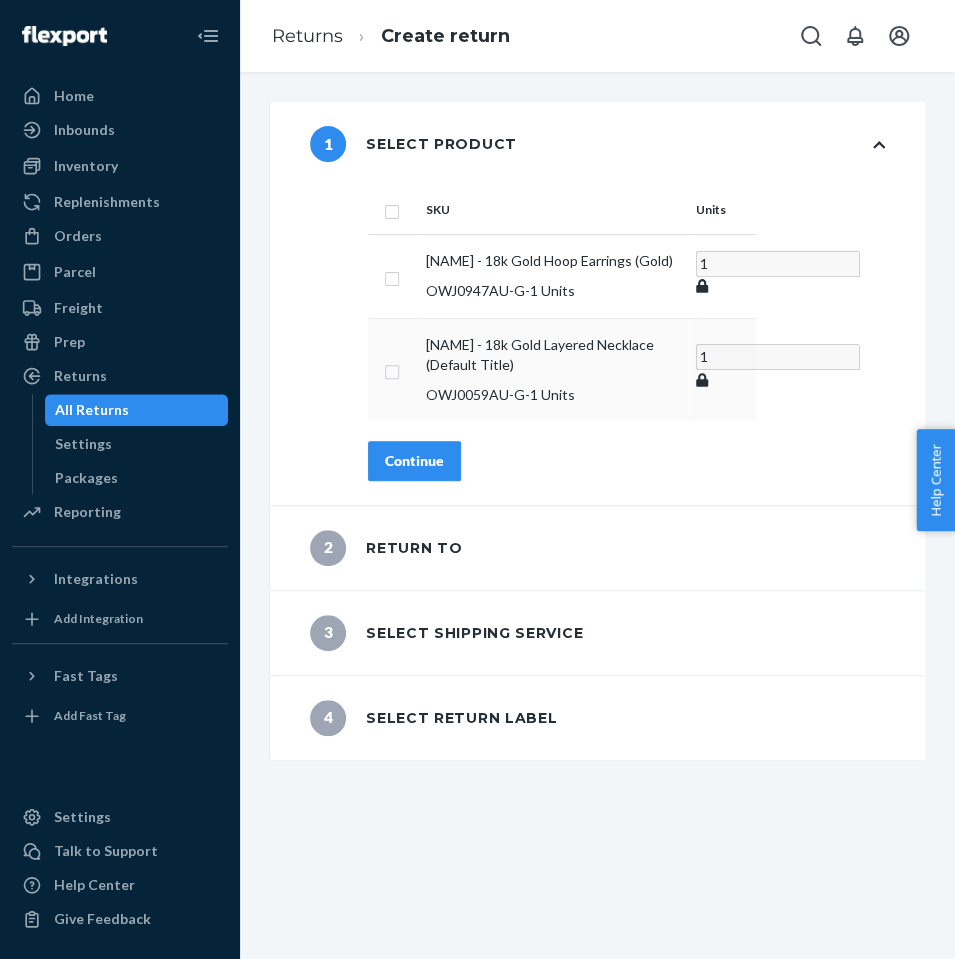 click at bounding box center (393, 369) 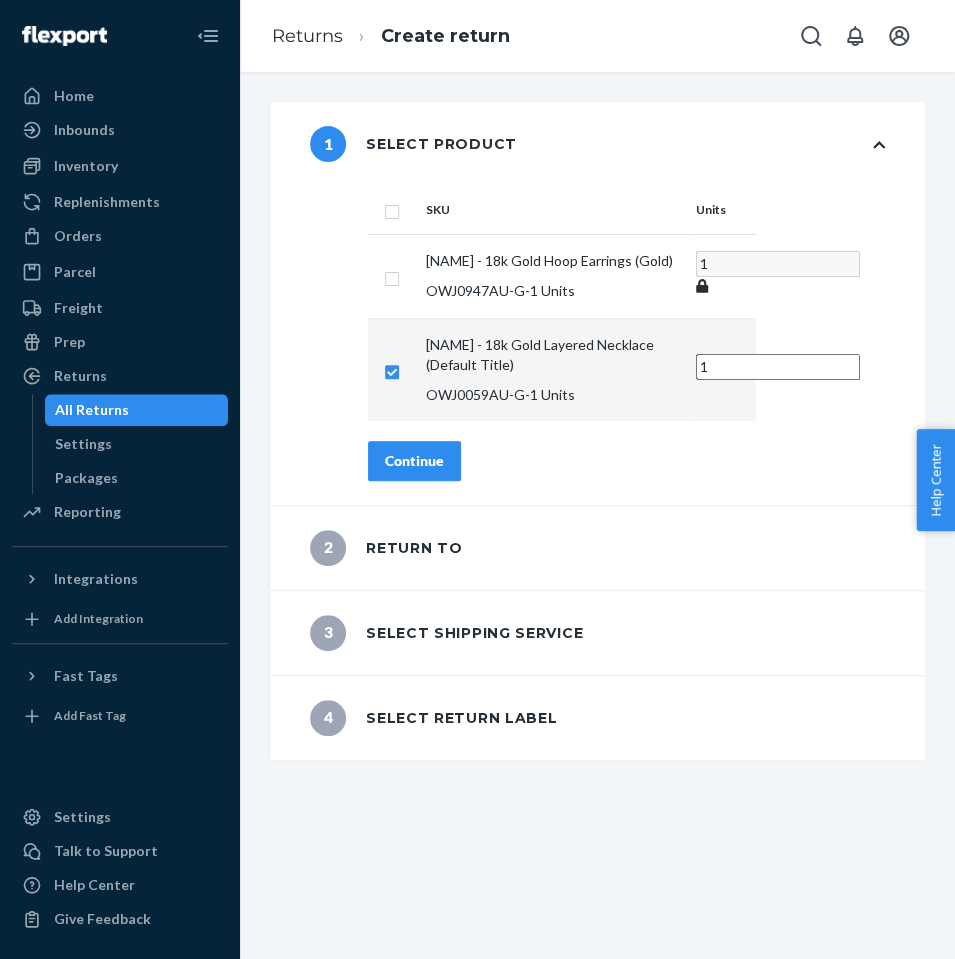 click on "Continue" at bounding box center (414, 461) 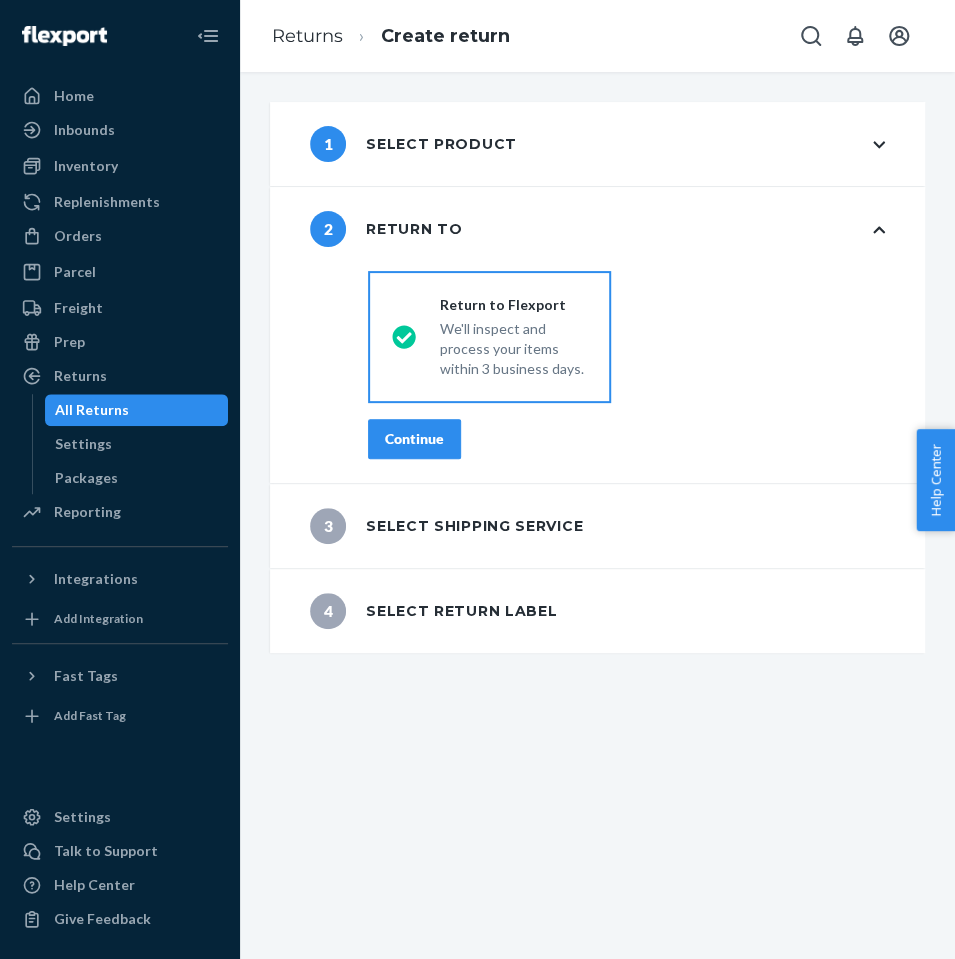 click on "Continue" at bounding box center [414, 439] 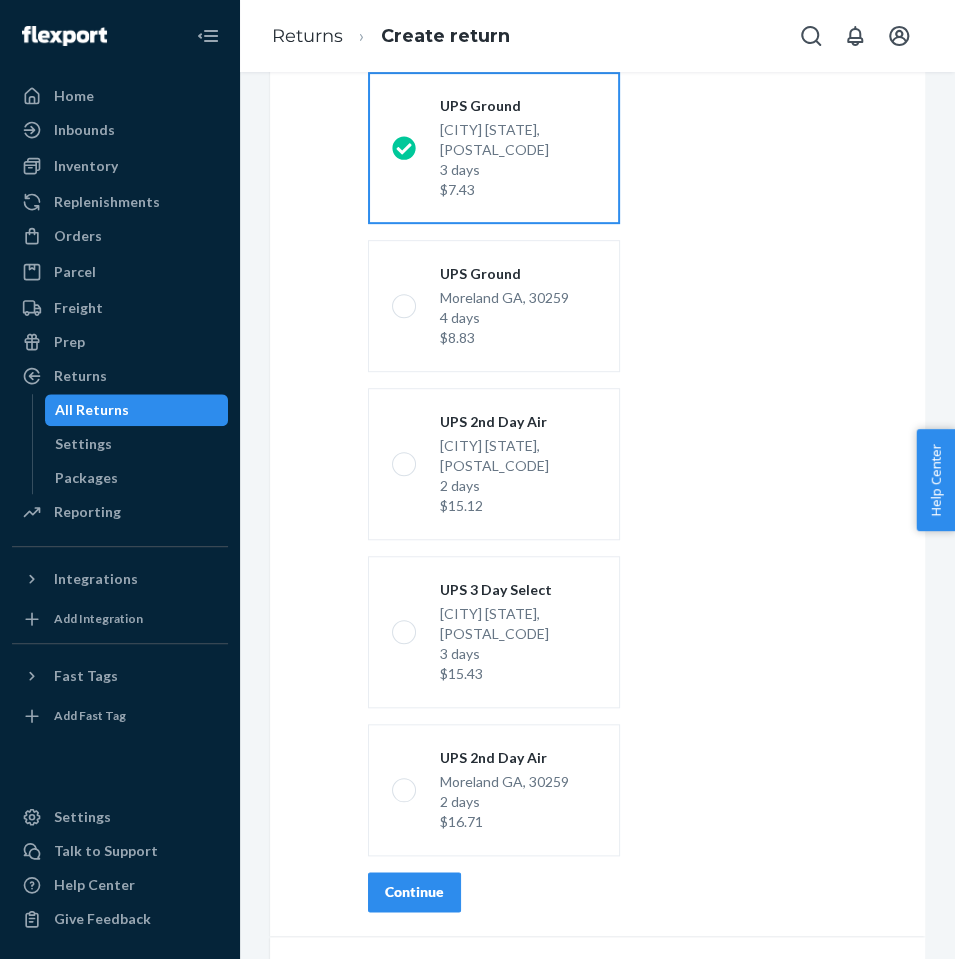 scroll, scrollTop: 284, scrollLeft: 0, axis: vertical 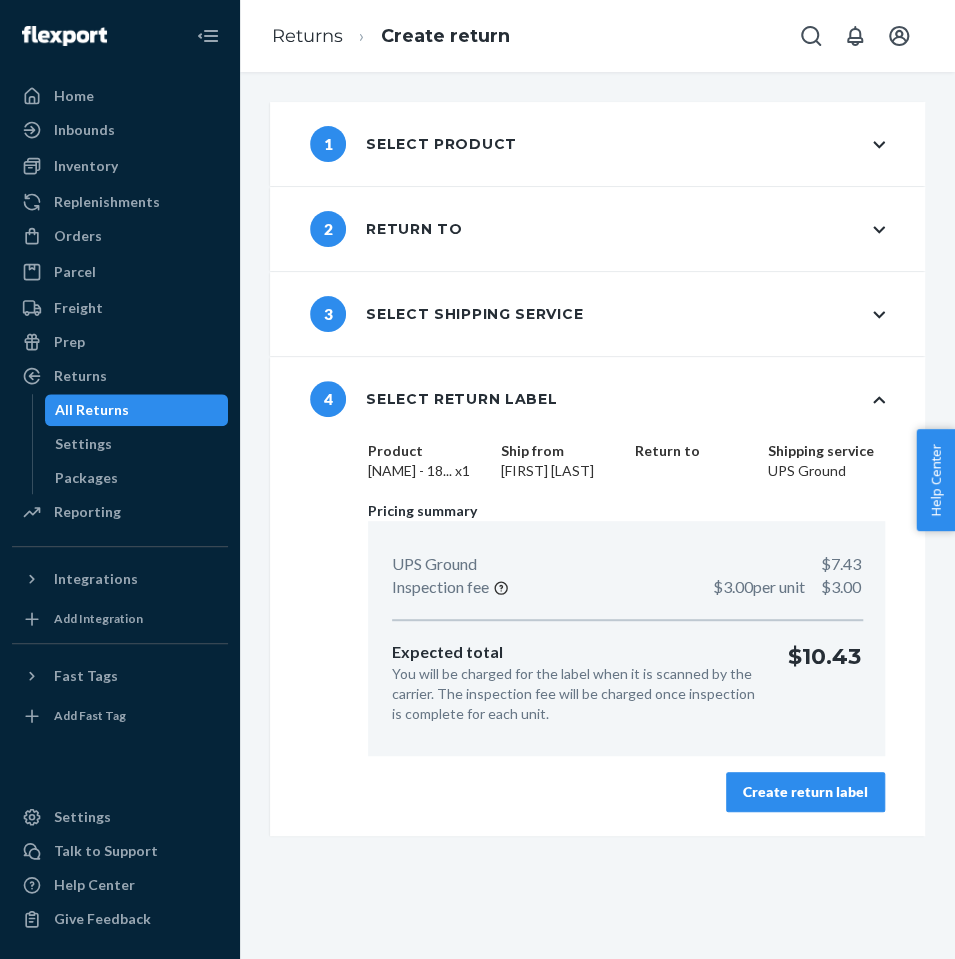 click on "Create return label" at bounding box center [805, 792] 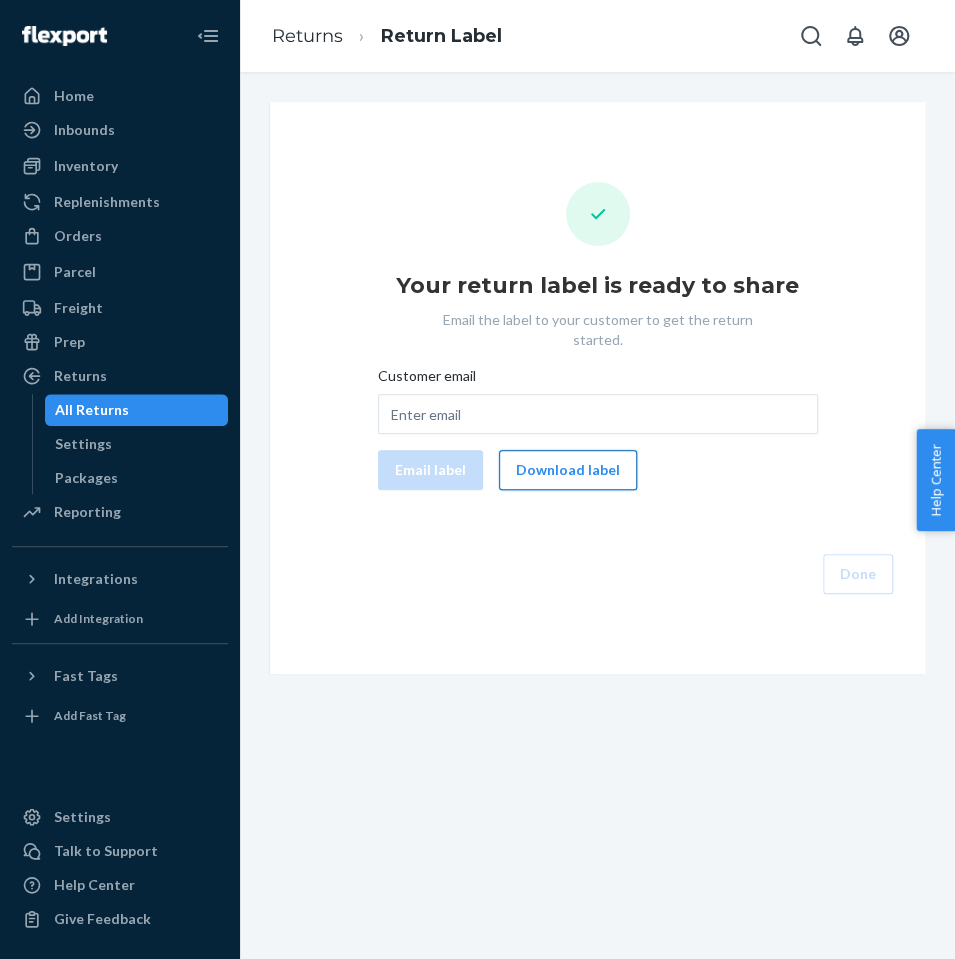 click on "Download label" at bounding box center (568, 470) 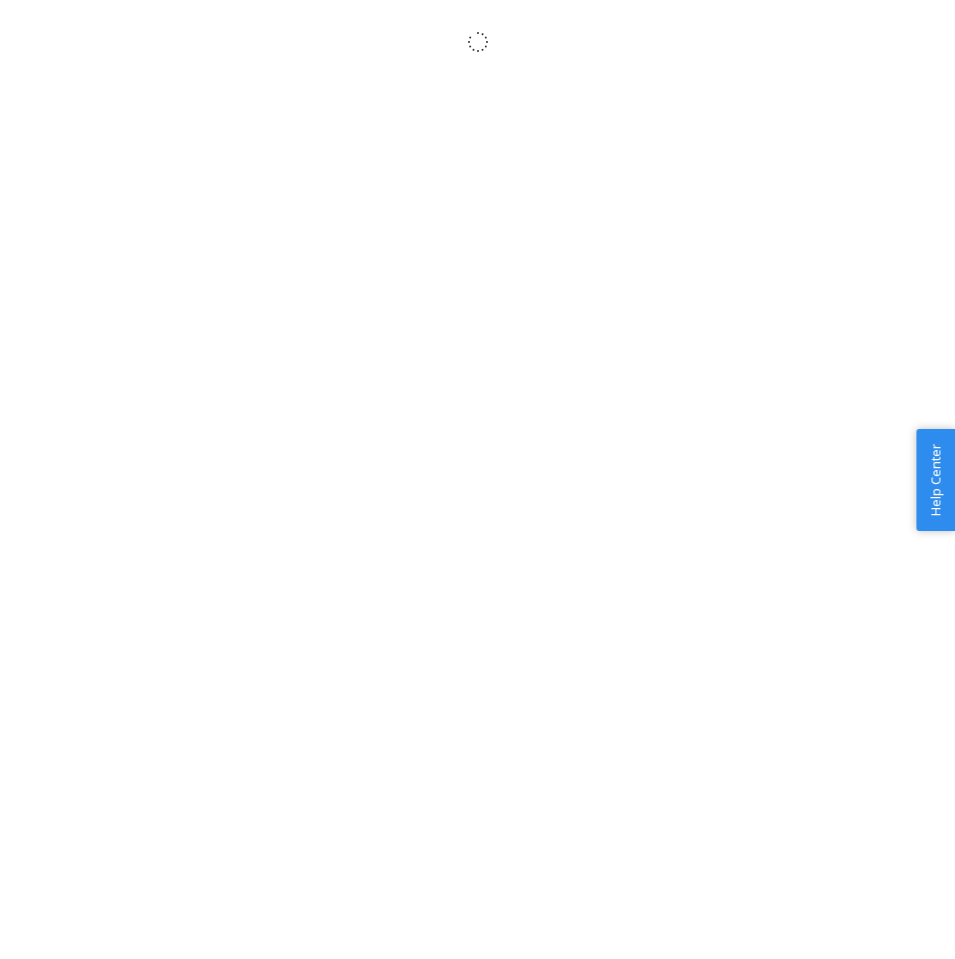 scroll, scrollTop: 0, scrollLeft: 0, axis: both 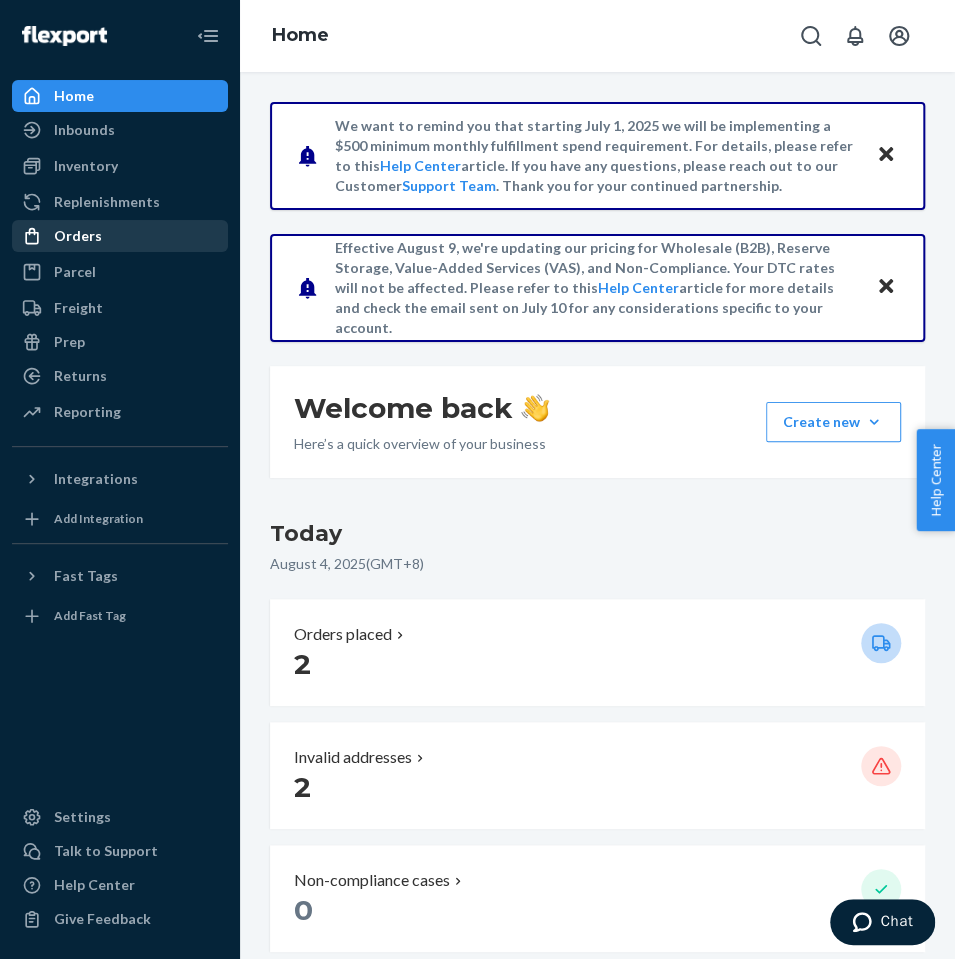click on "Orders" at bounding box center [120, 236] 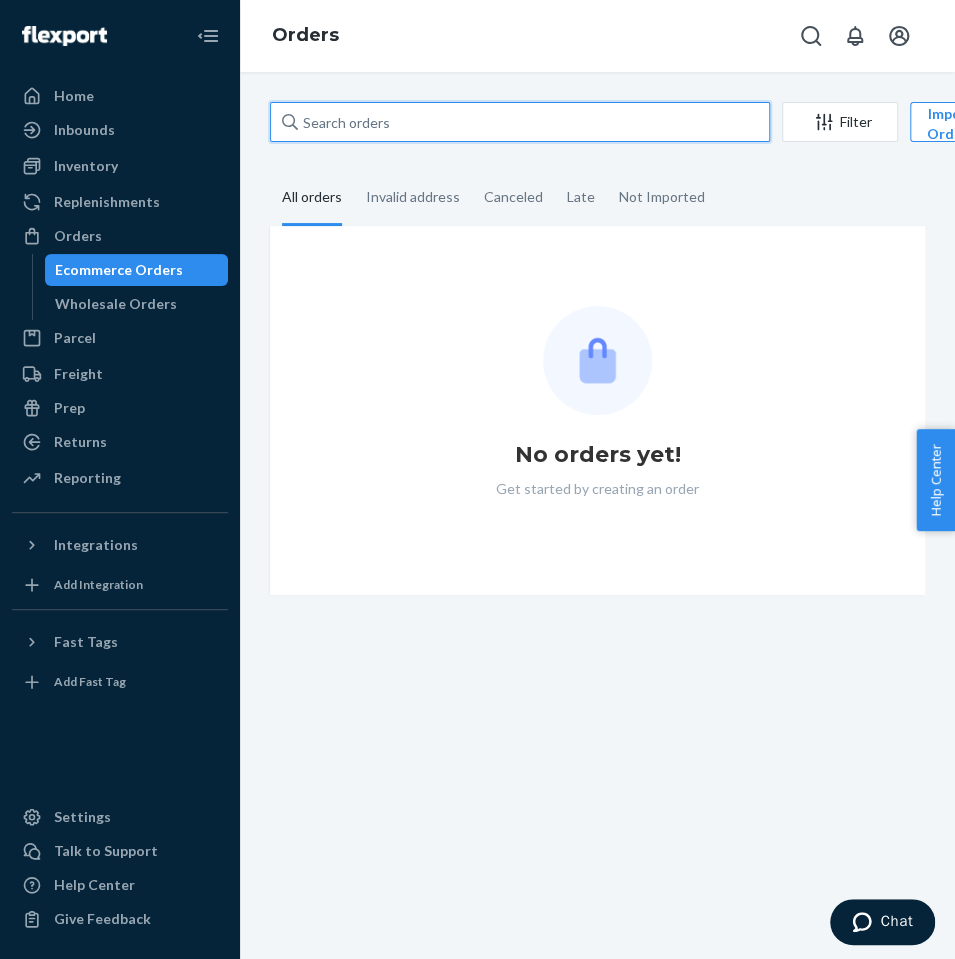 click at bounding box center [520, 122] 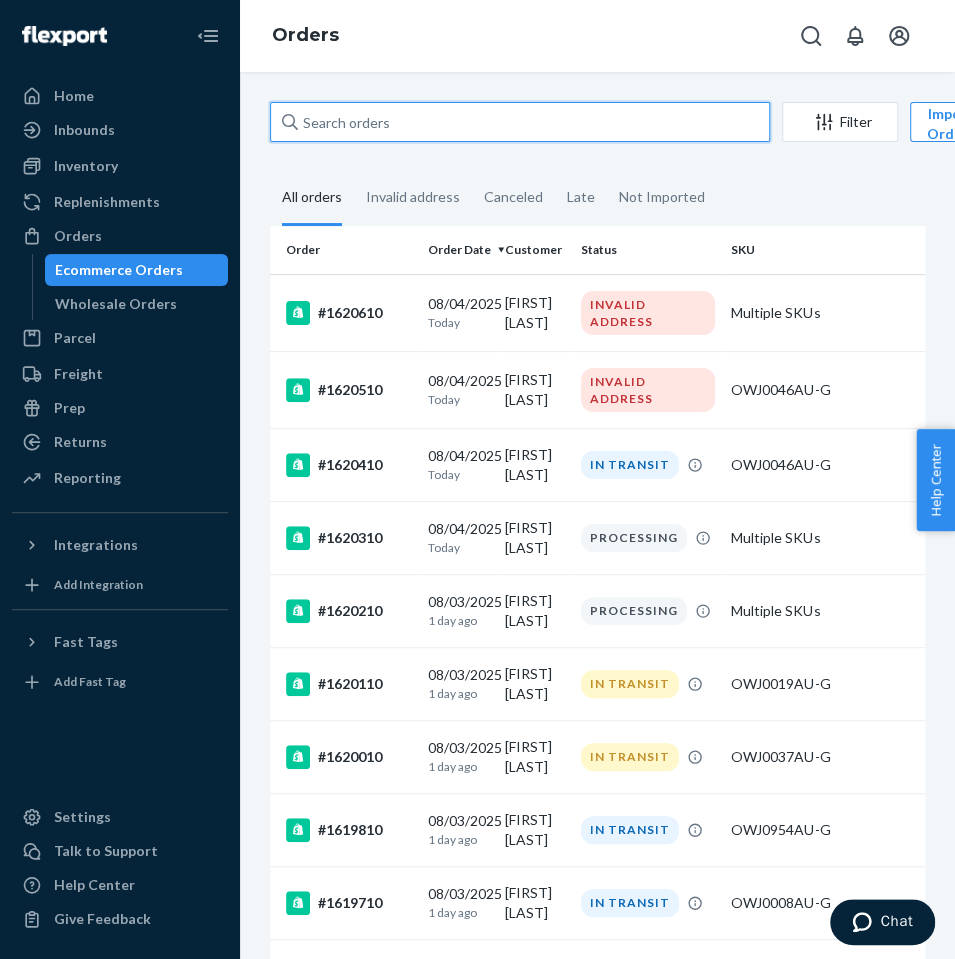 paste on "1616410" 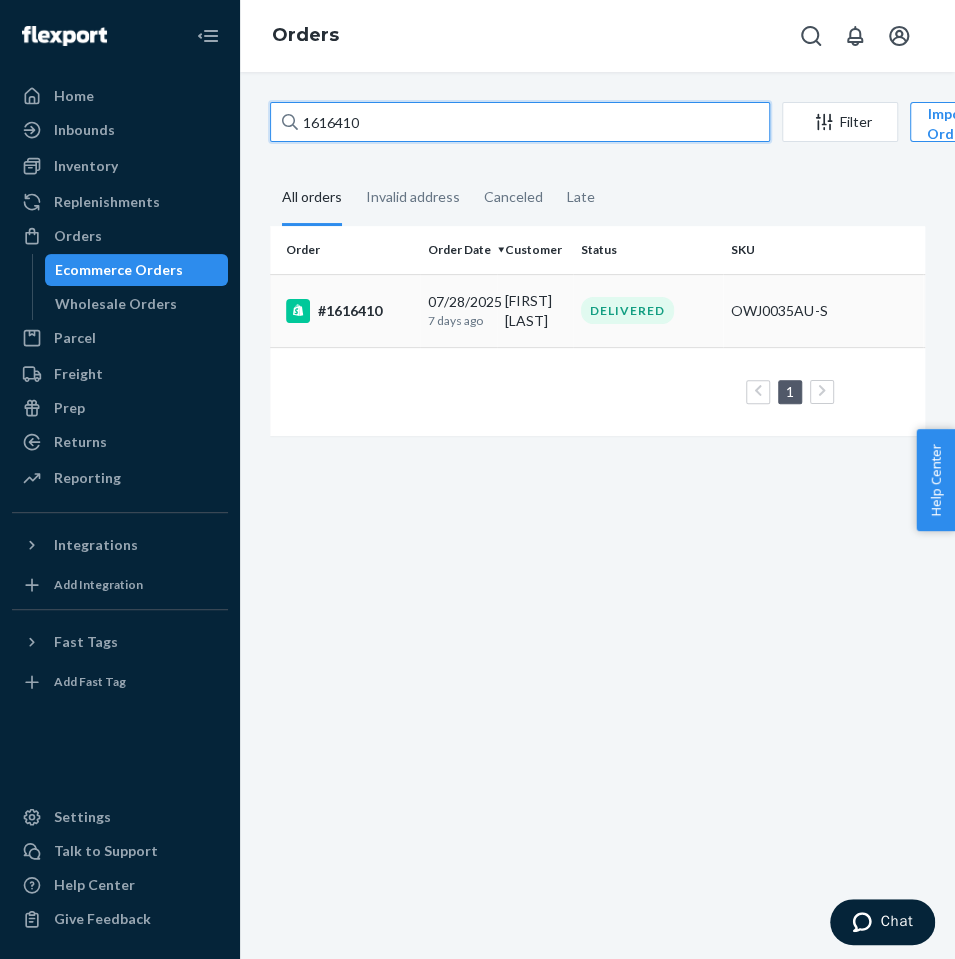type on "1616410" 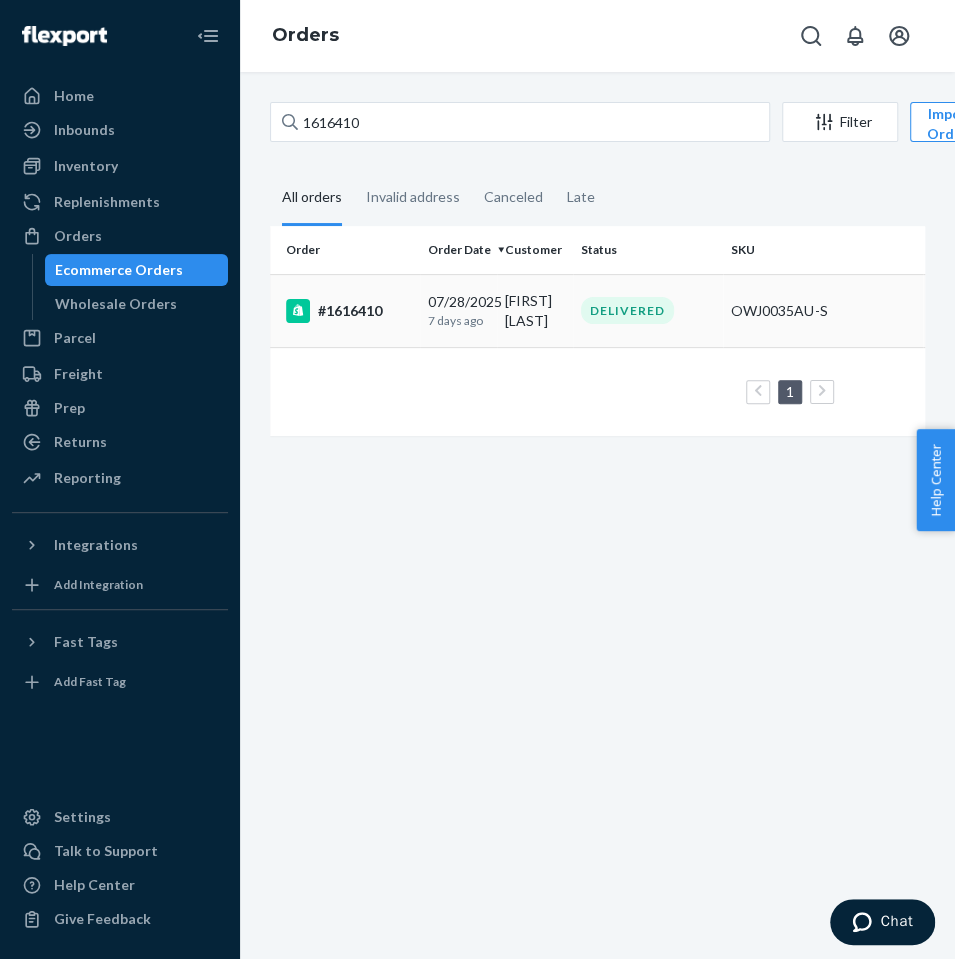 click on "07/28/2025 7 days ago" at bounding box center (458, 310) 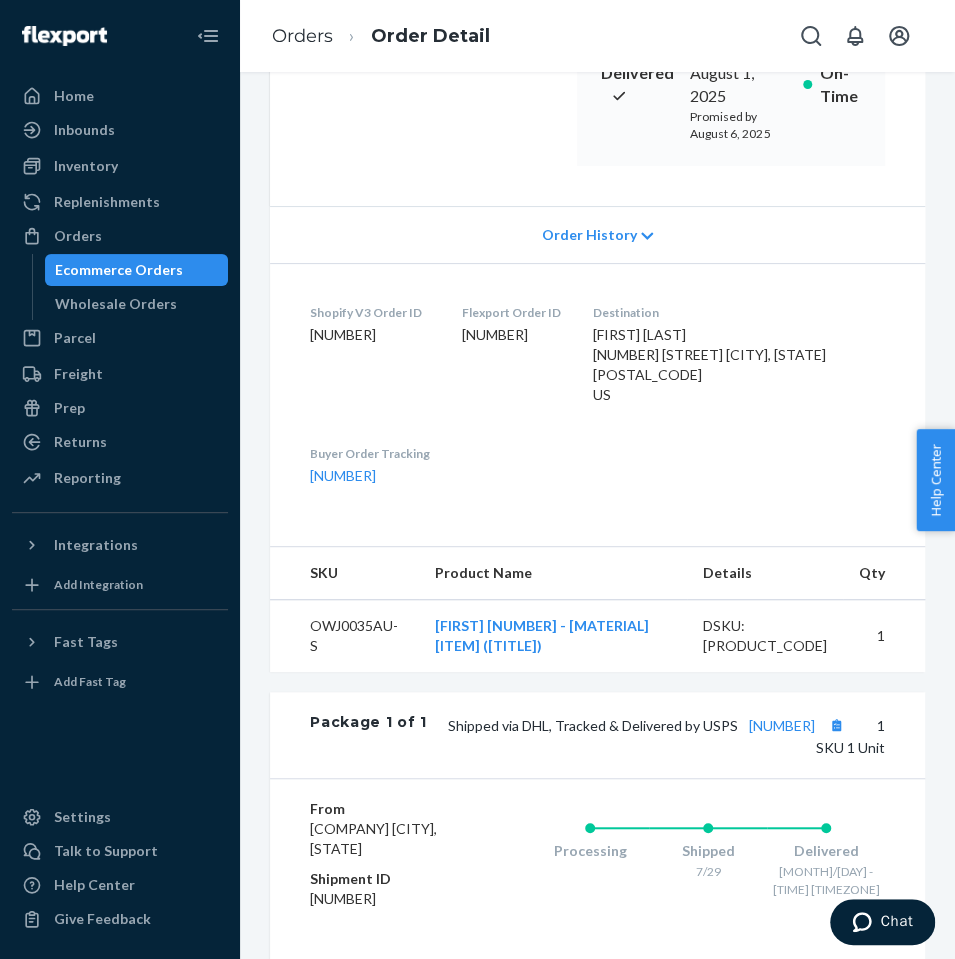 scroll, scrollTop: 594, scrollLeft: 0, axis: vertical 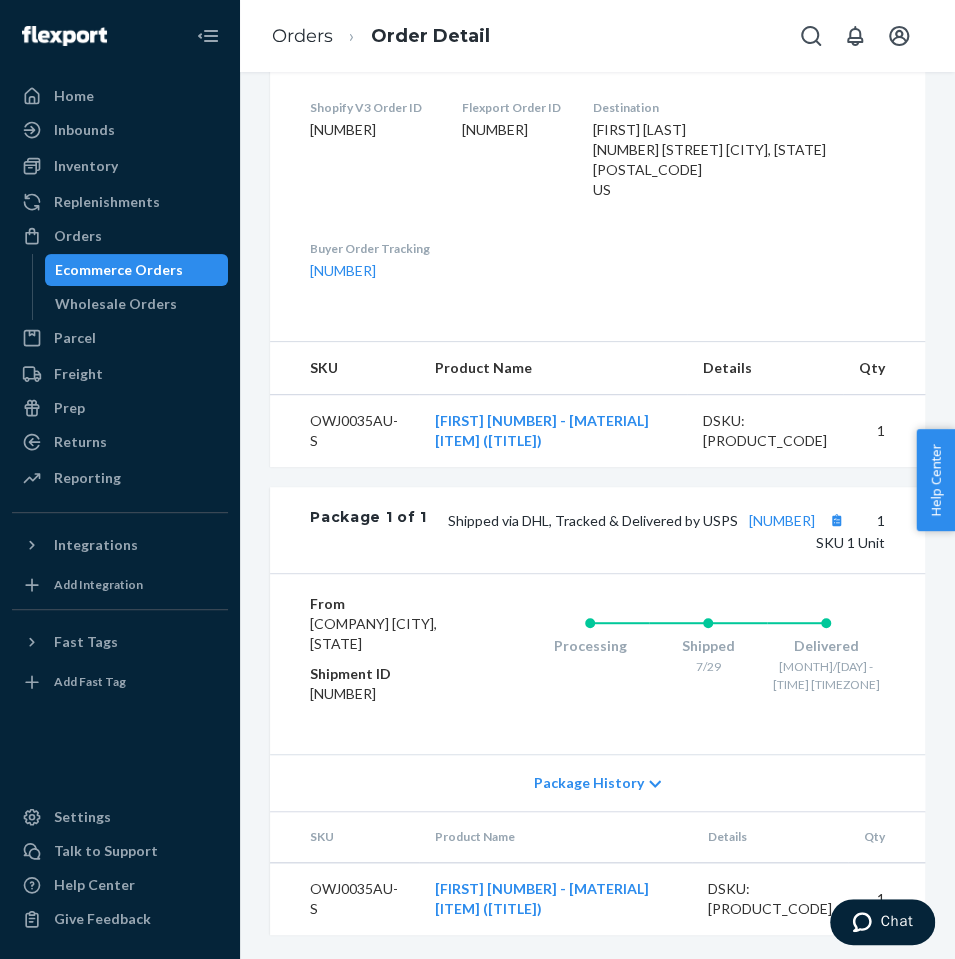 click on "[FIRST] [LAST]
[NUMBER] [STREET] [CITY], [STATE] [POSTAL_CODE]
US" at bounding box center (709, 159) 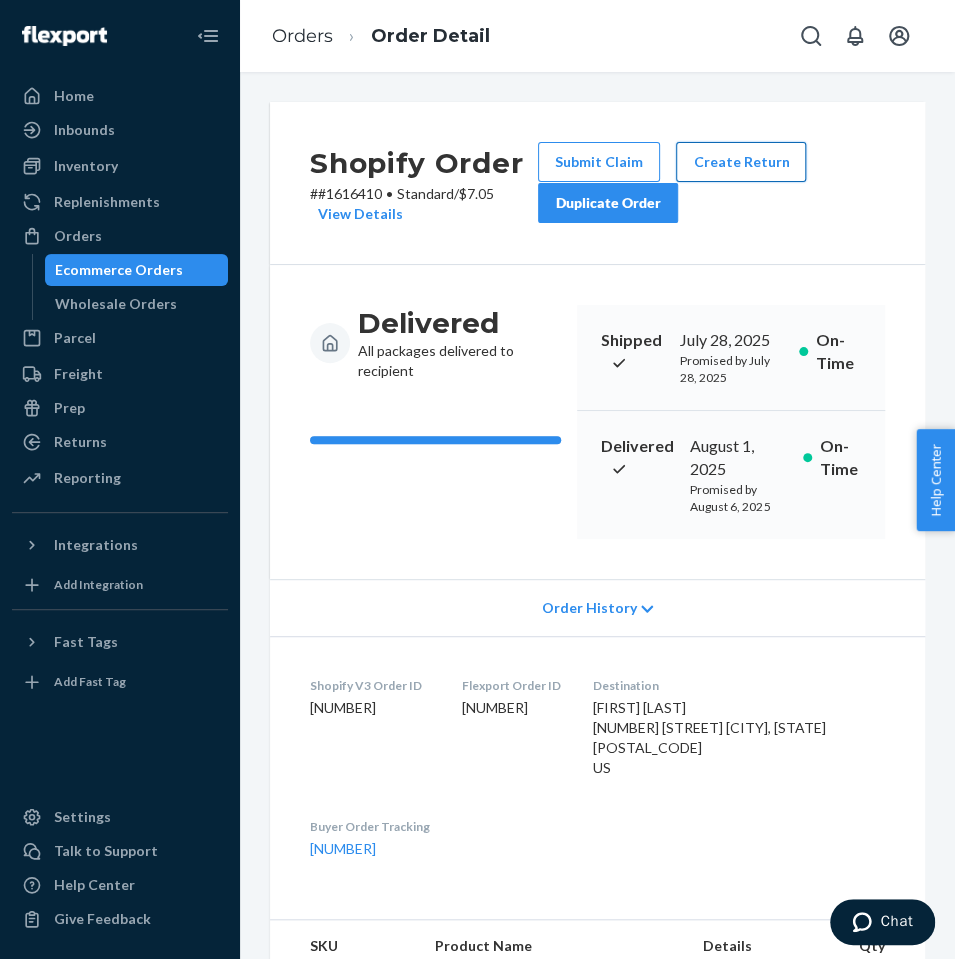 click on "Create Return" at bounding box center [741, 162] 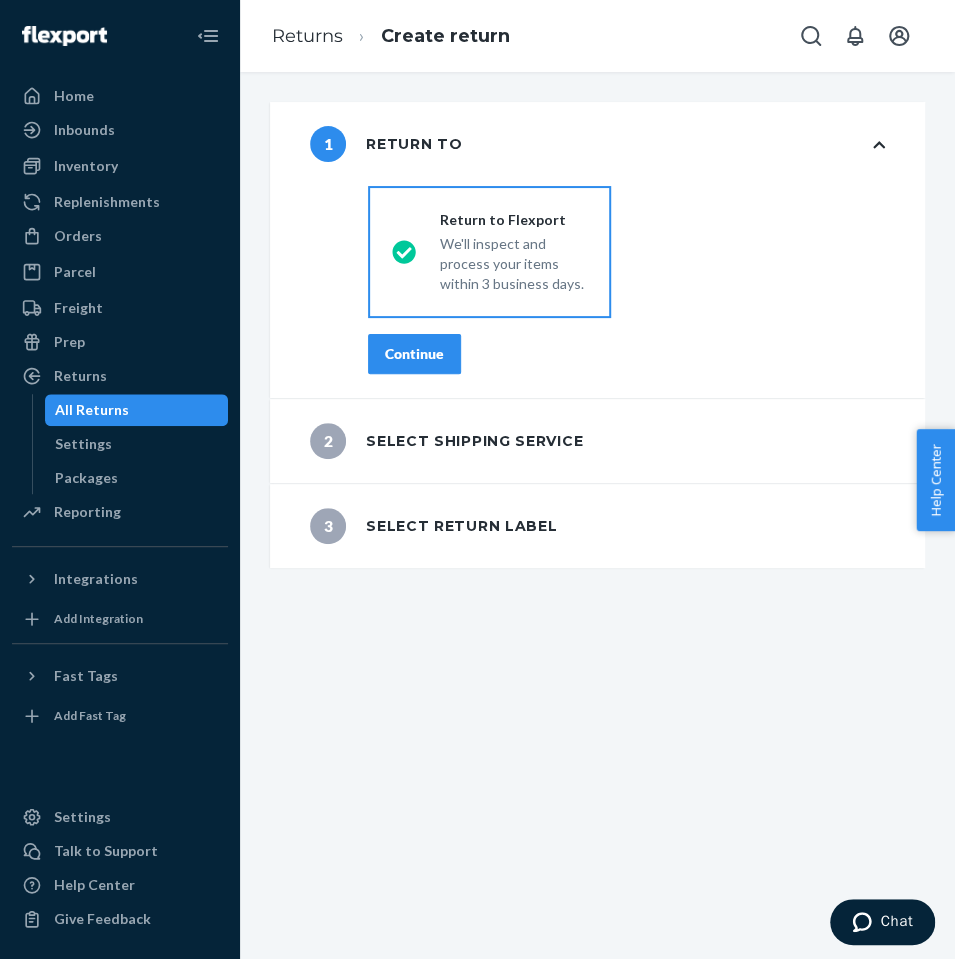 click on "Continue" at bounding box center [414, 354] 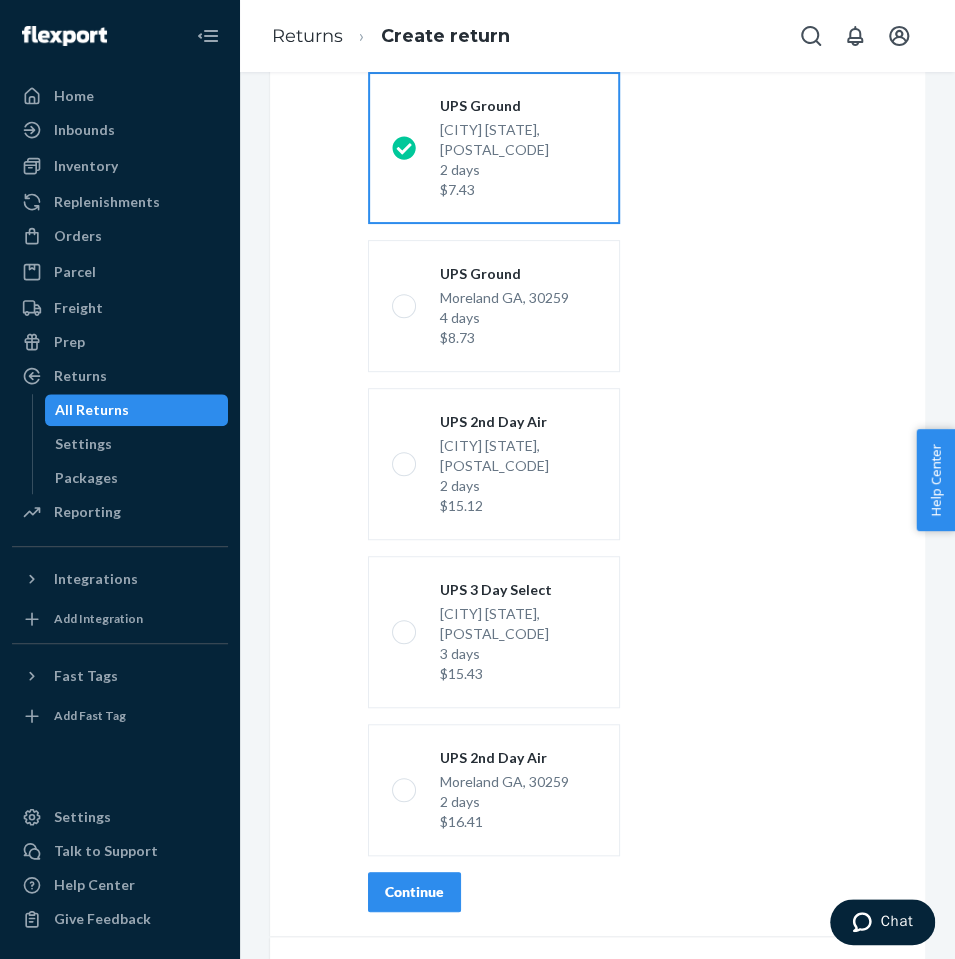 scroll, scrollTop: 198, scrollLeft: 0, axis: vertical 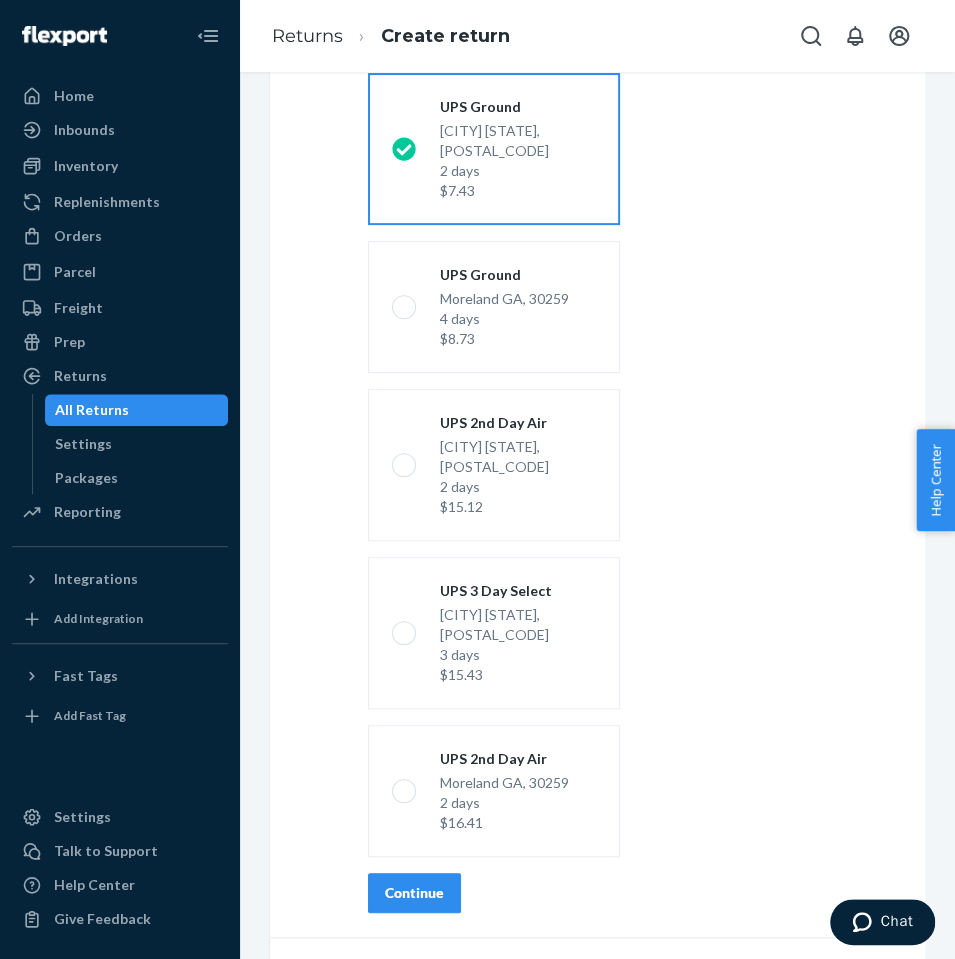 click on "Continue" at bounding box center (414, 893) 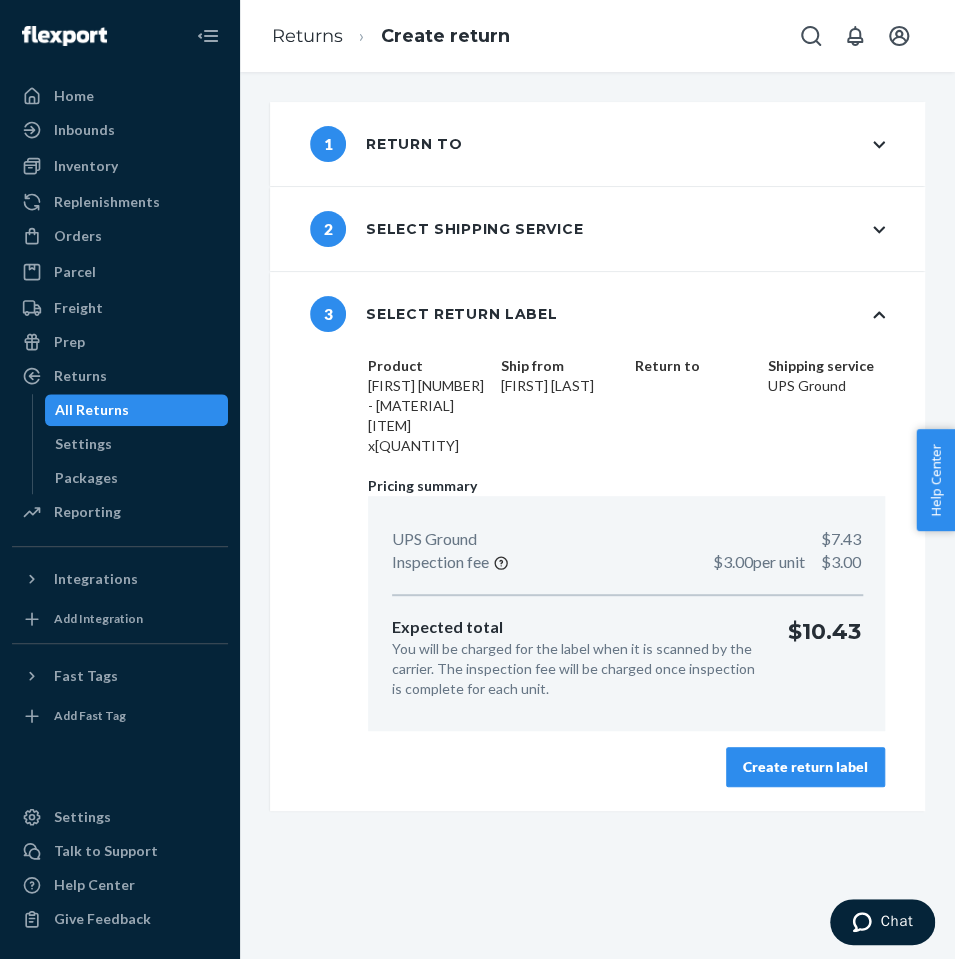click on "Create return label" at bounding box center (805, 767) 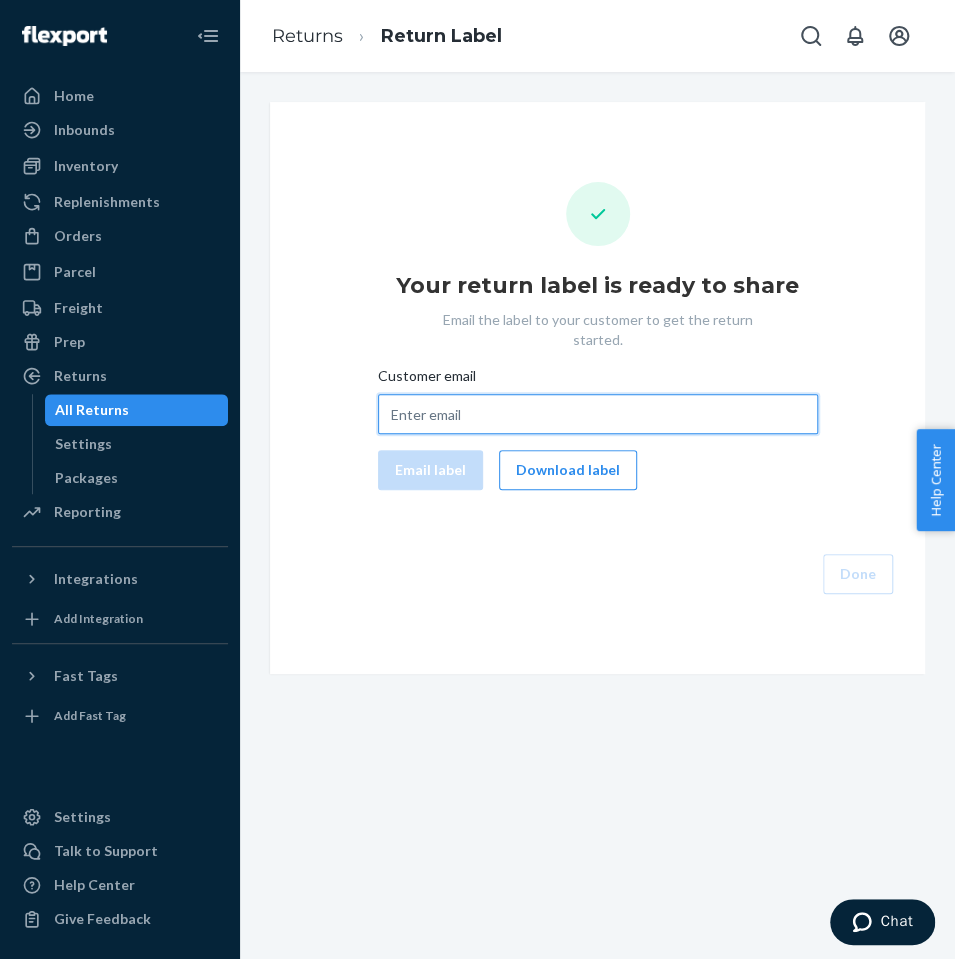 click on "Customer email" at bounding box center (598, 414) 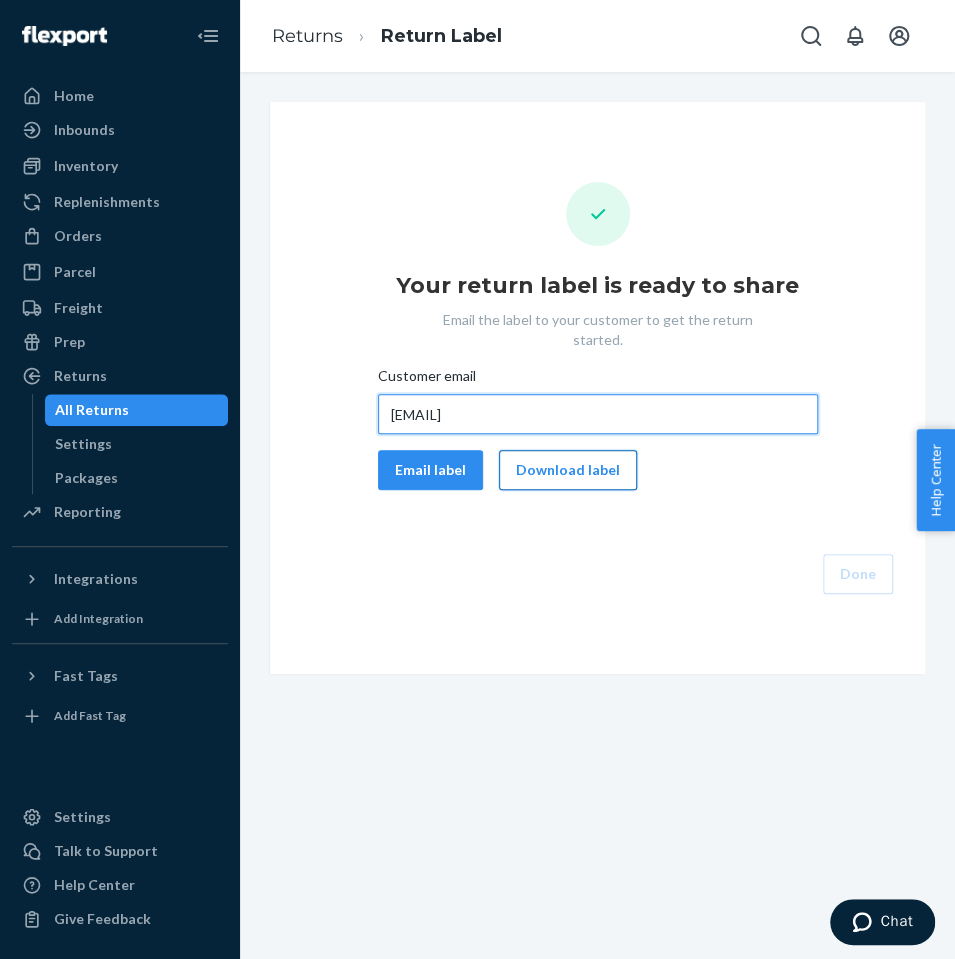 type on "[EMAIL]" 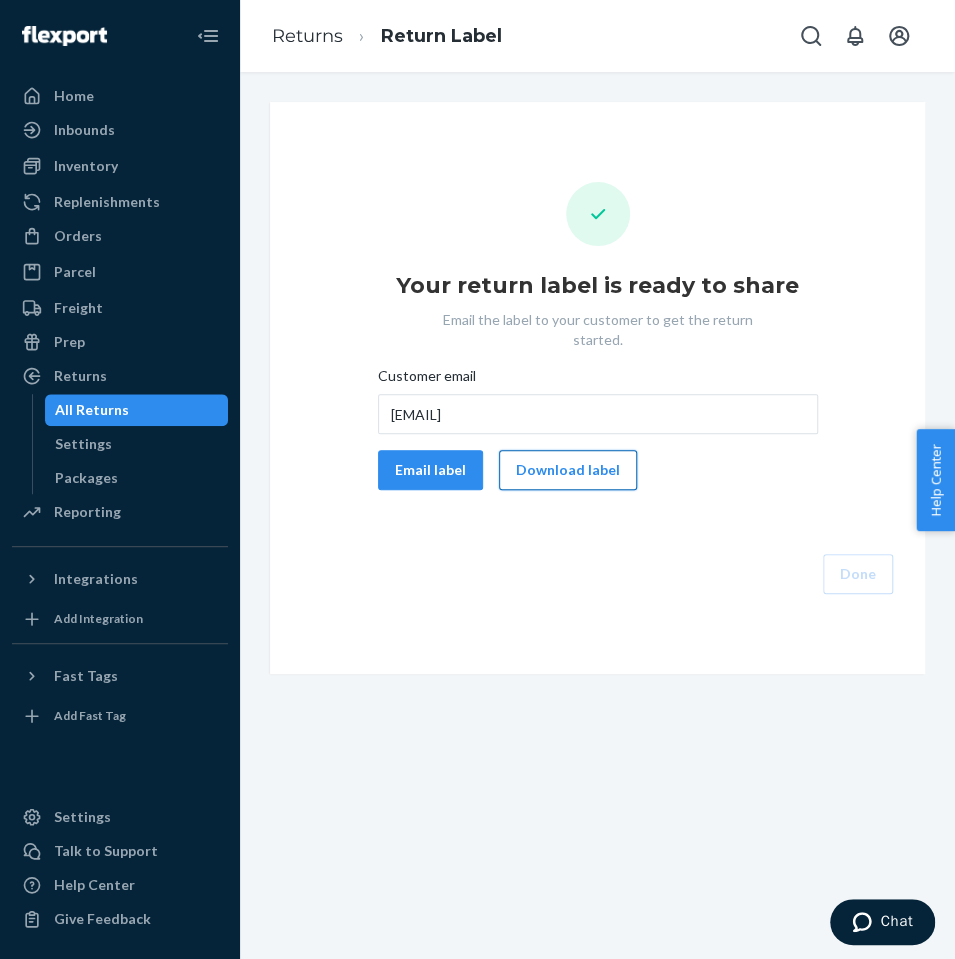 click on "Download label" at bounding box center (568, 470) 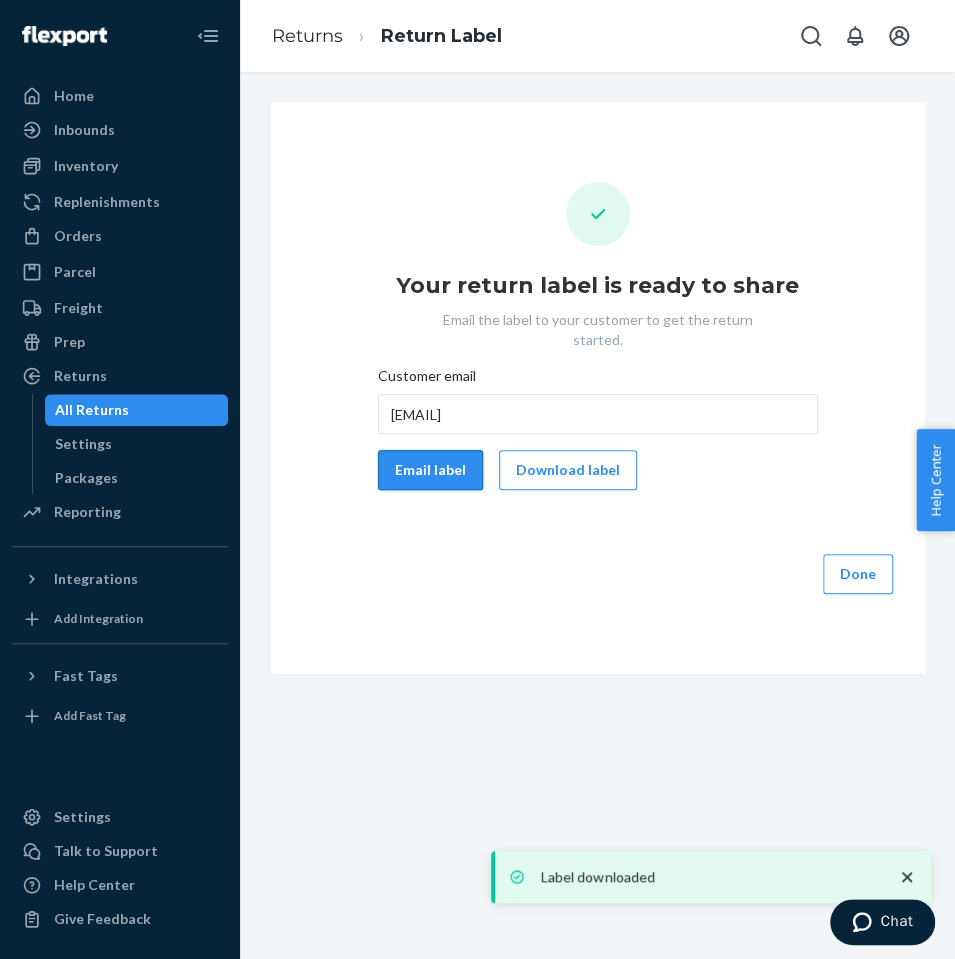 click on "Email label" at bounding box center (430, 470) 